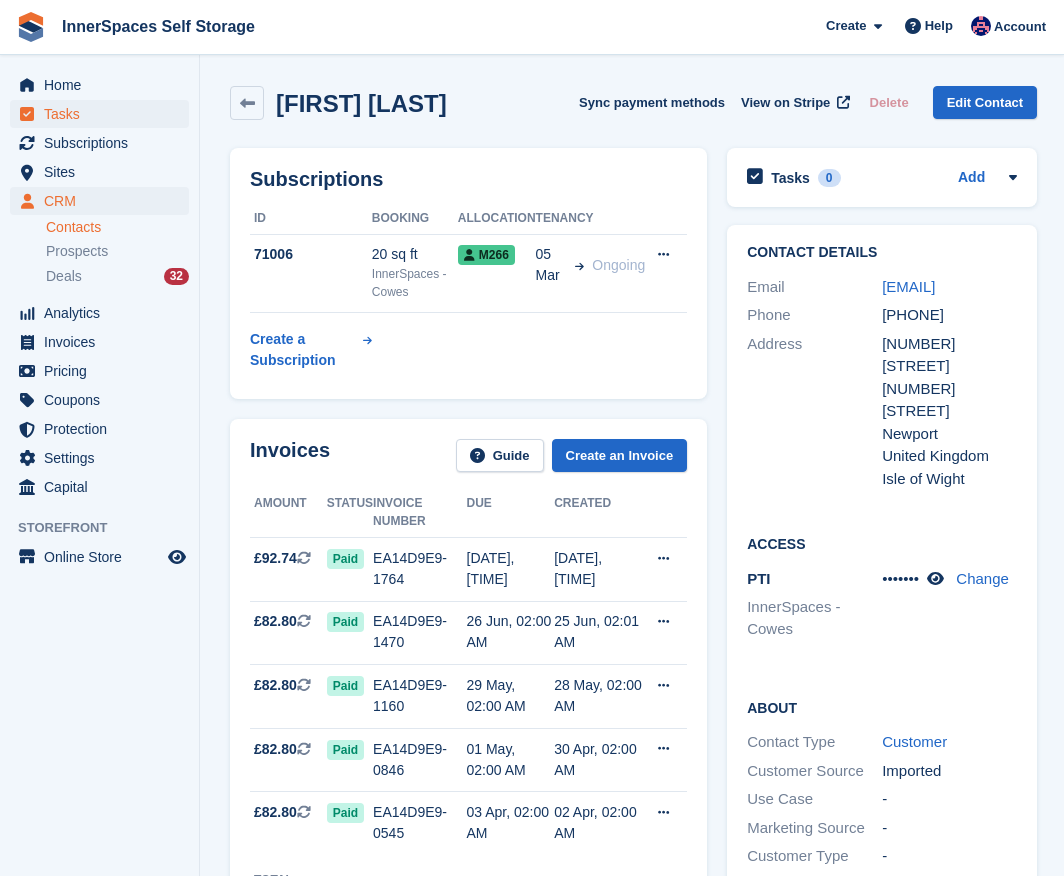 scroll, scrollTop: 949, scrollLeft: 0, axis: vertical 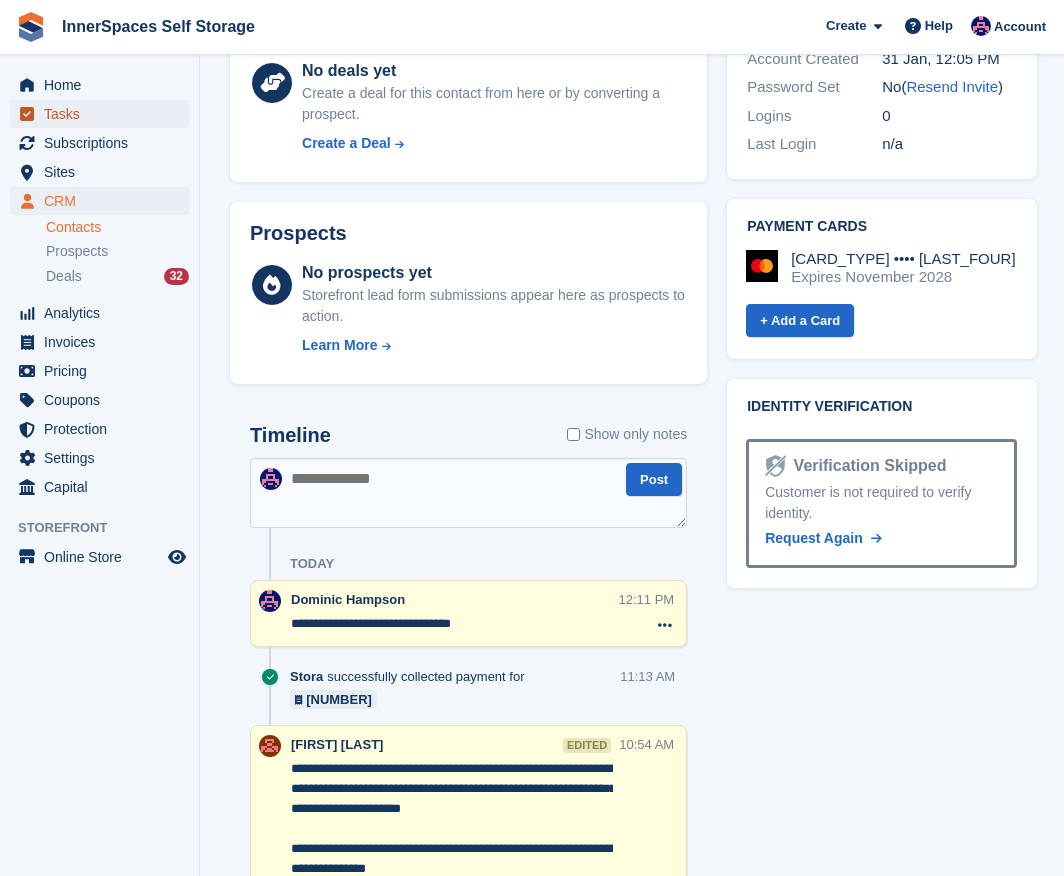 click on "Tasks" at bounding box center [104, 114] 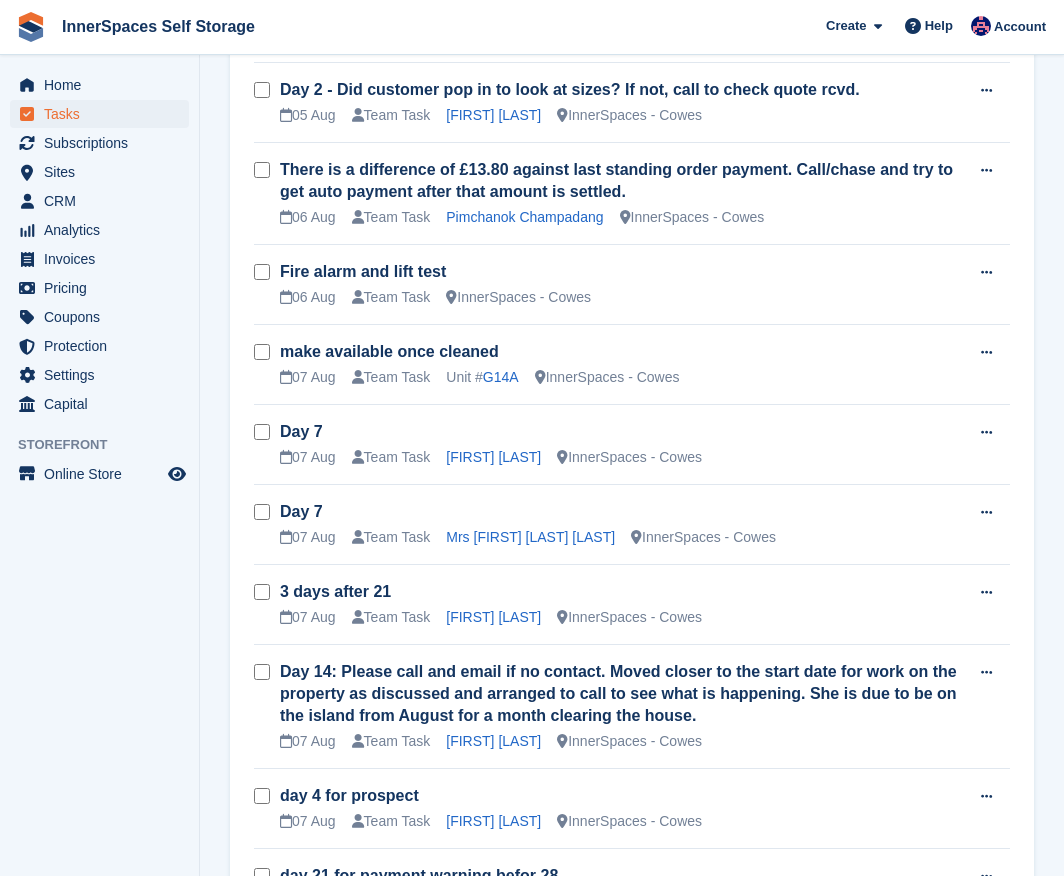 scroll, scrollTop: 0, scrollLeft: 0, axis: both 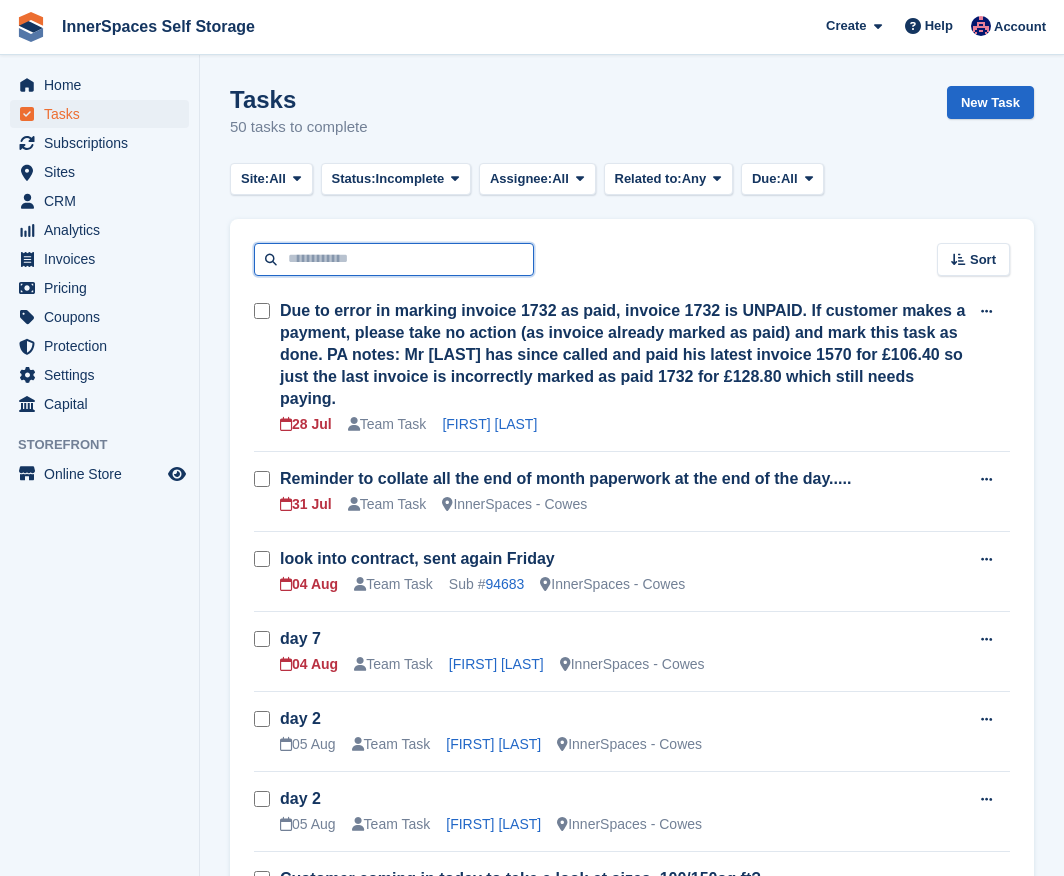 click at bounding box center [394, 259] 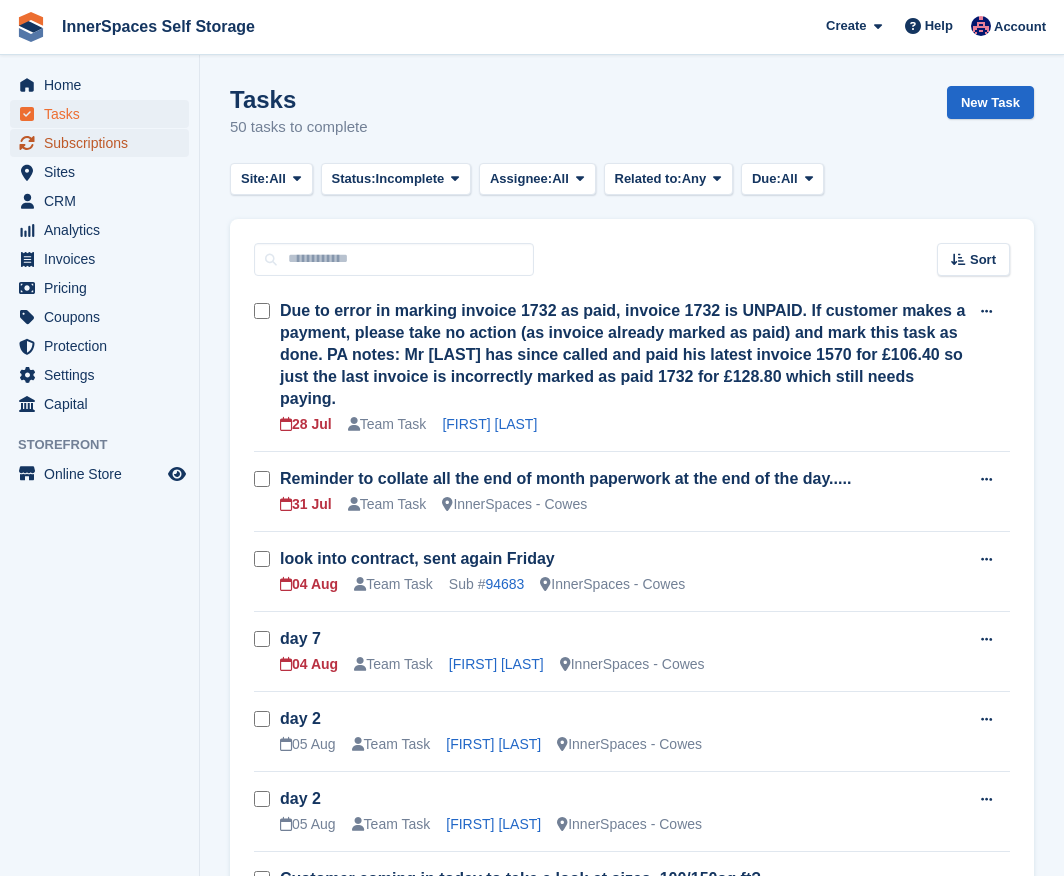 click on "Subscriptions" at bounding box center [104, 143] 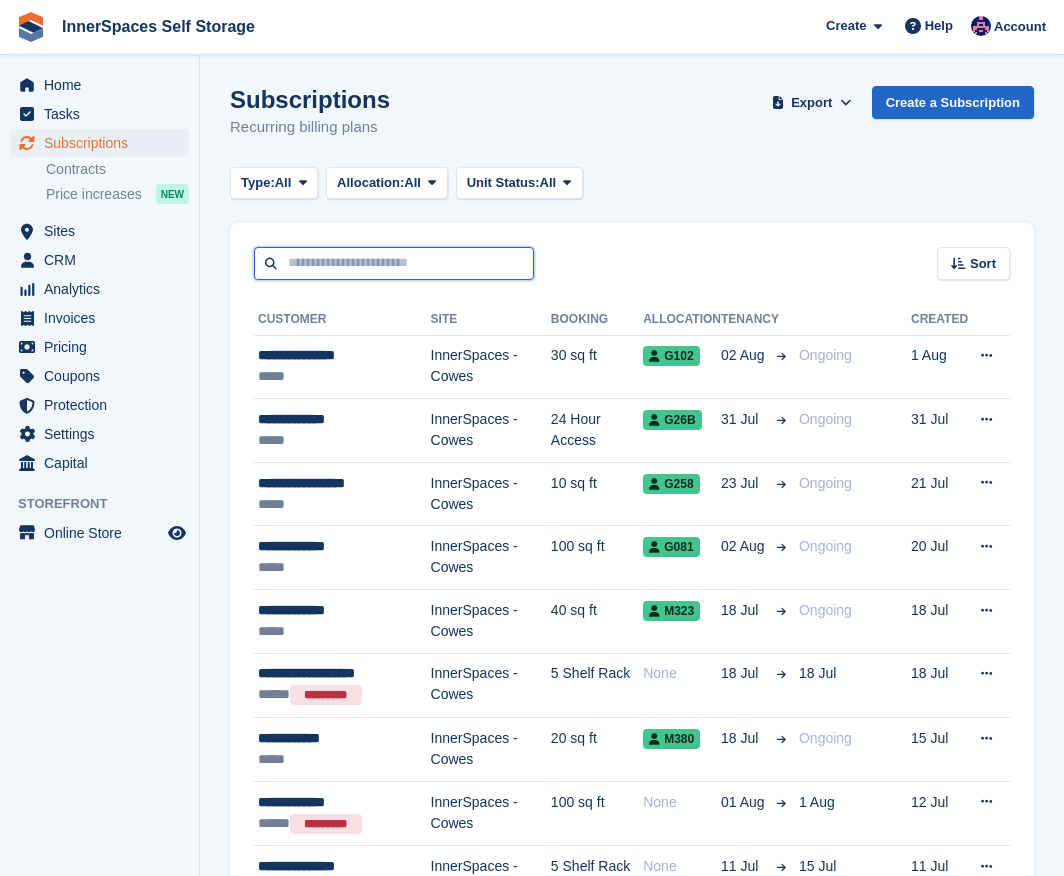 click at bounding box center (394, 263) 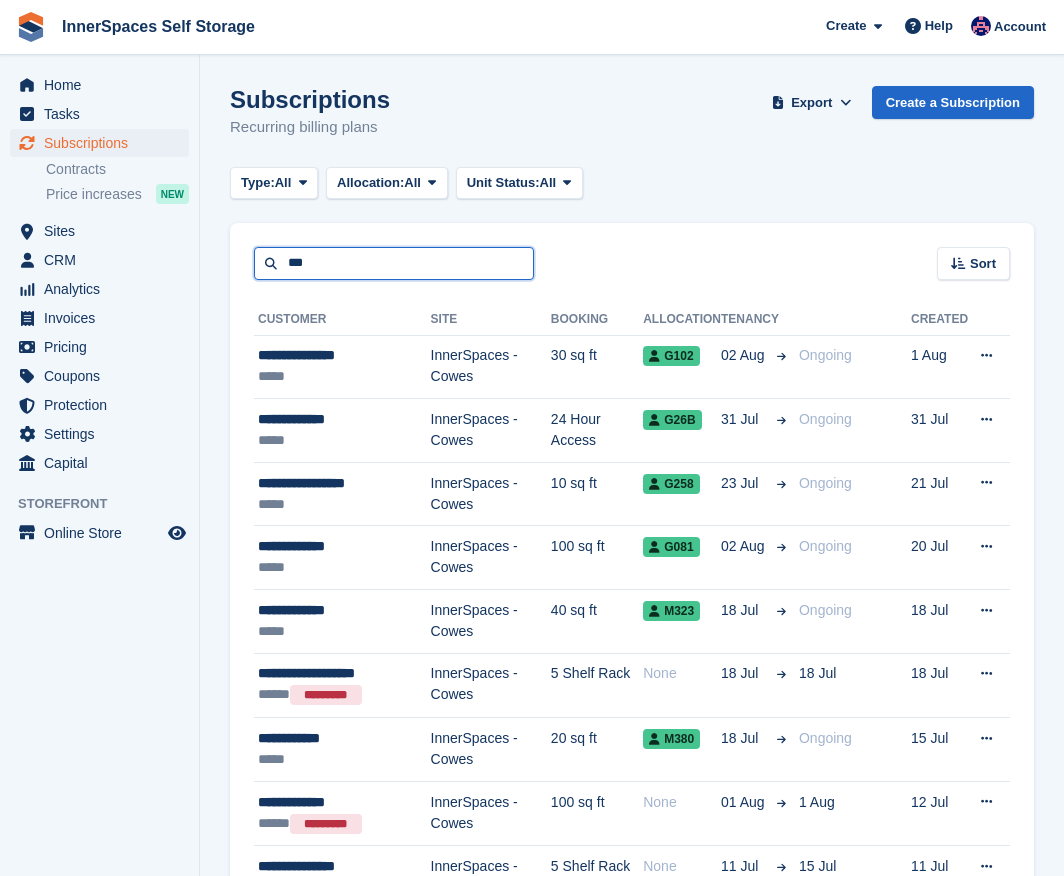 type on "***" 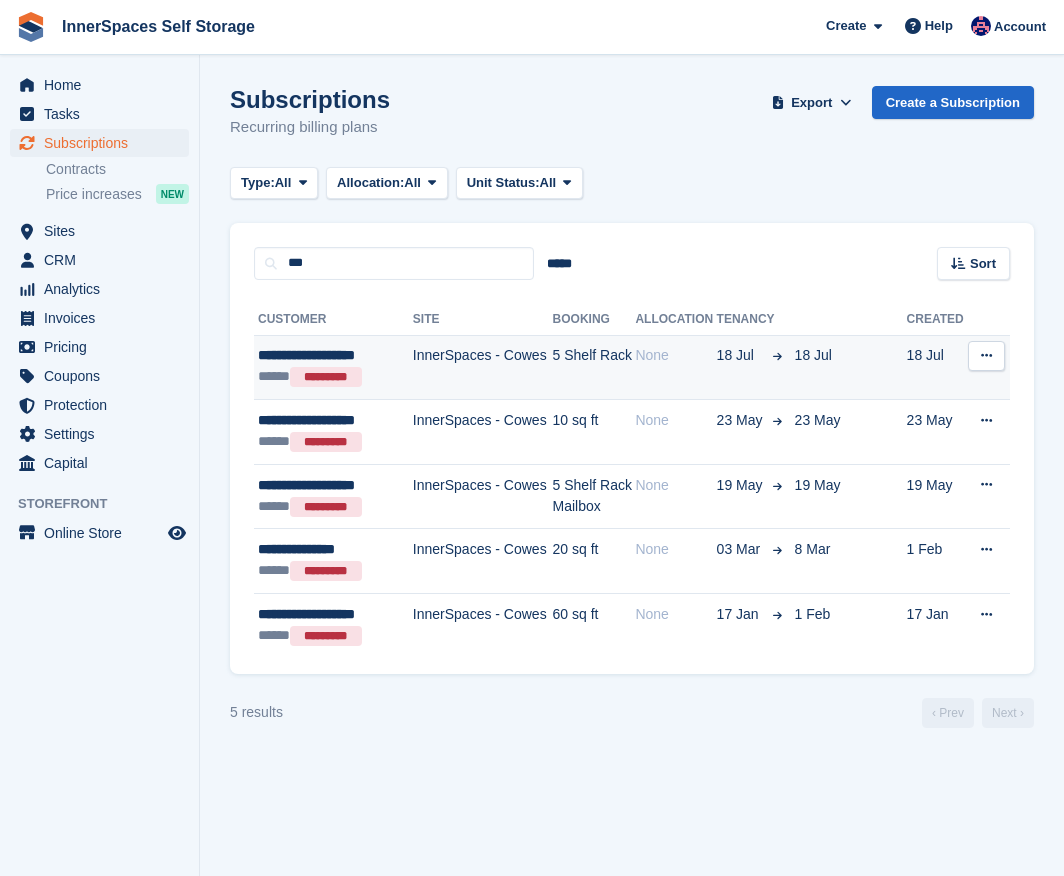 click on "5 Shelf Rack" at bounding box center (594, 367) 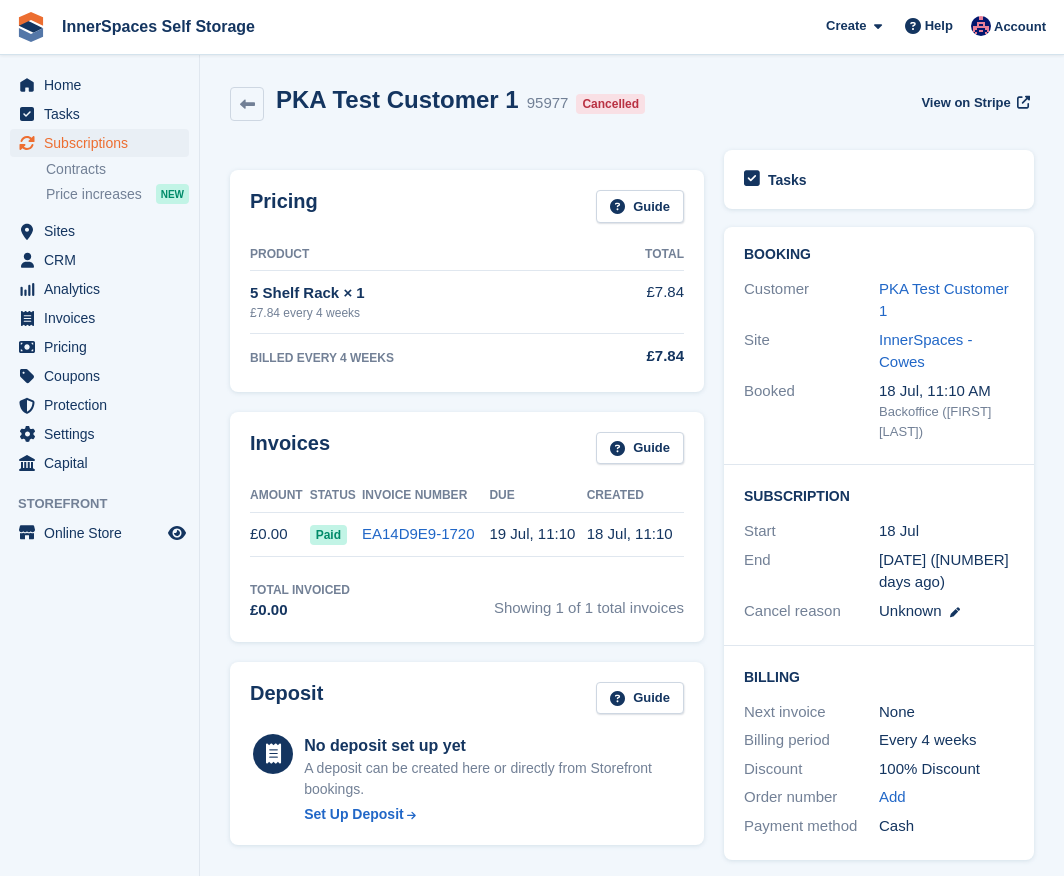 scroll, scrollTop: 0, scrollLeft: 0, axis: both 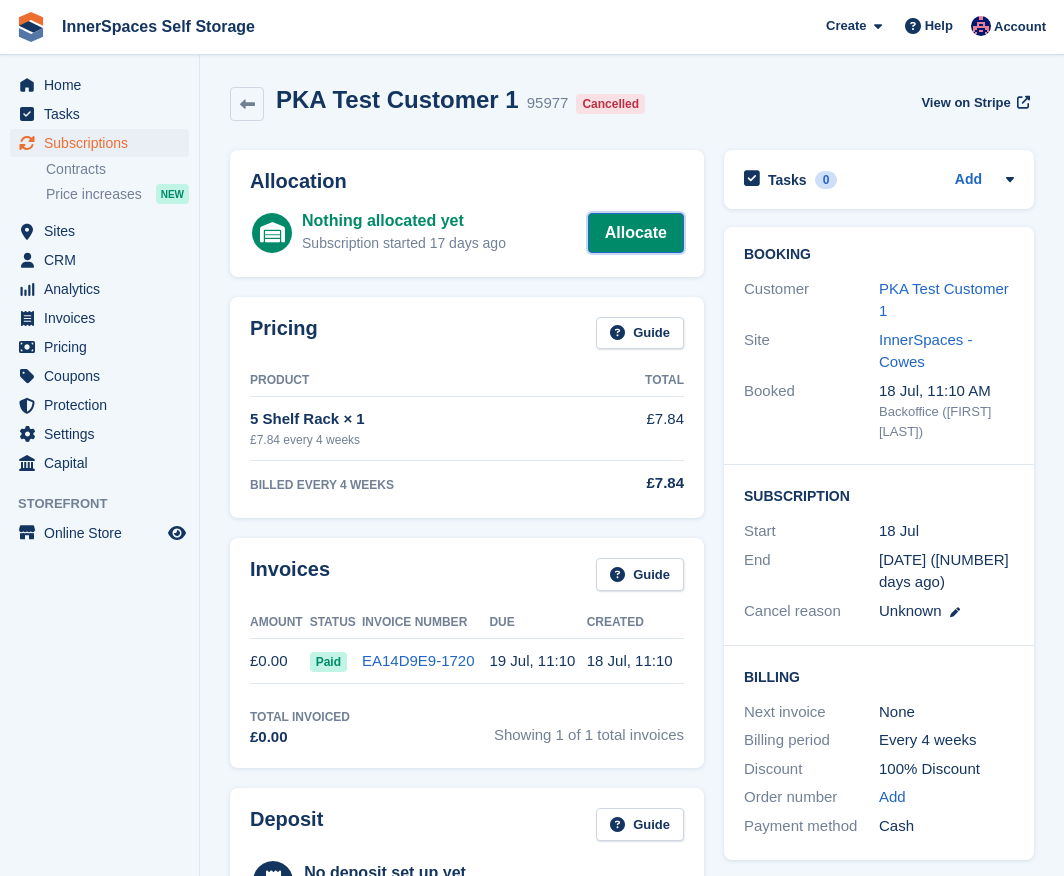 click on "Allocate" at bounding box center (636, 233) 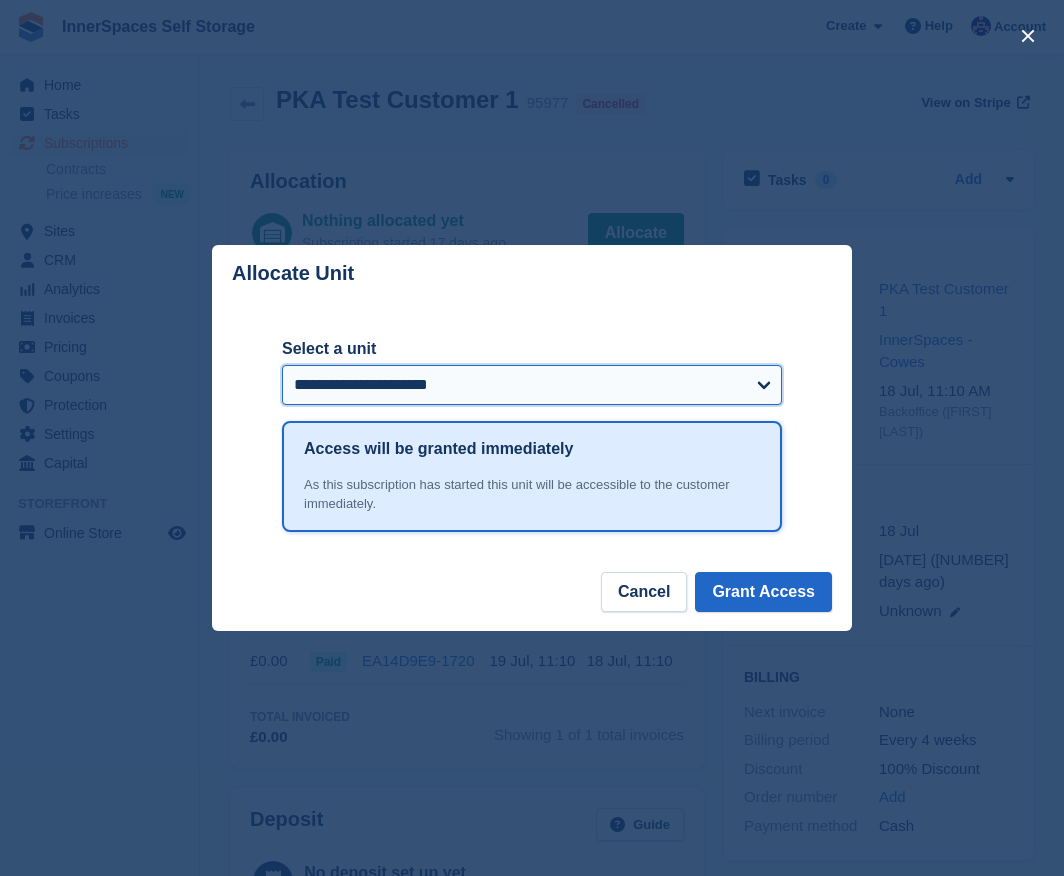 click on "**********" at bounding box center (532, 385) 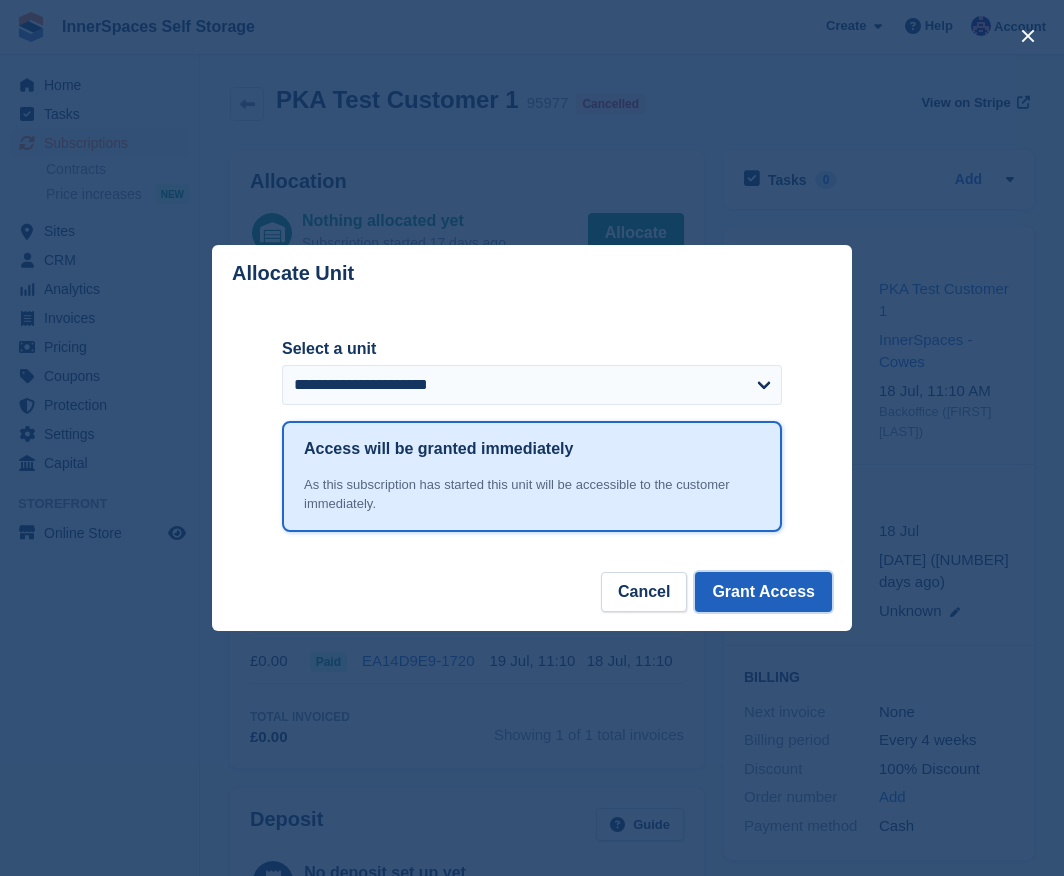 click on "Grant Access" at bounding box center (763, 592) 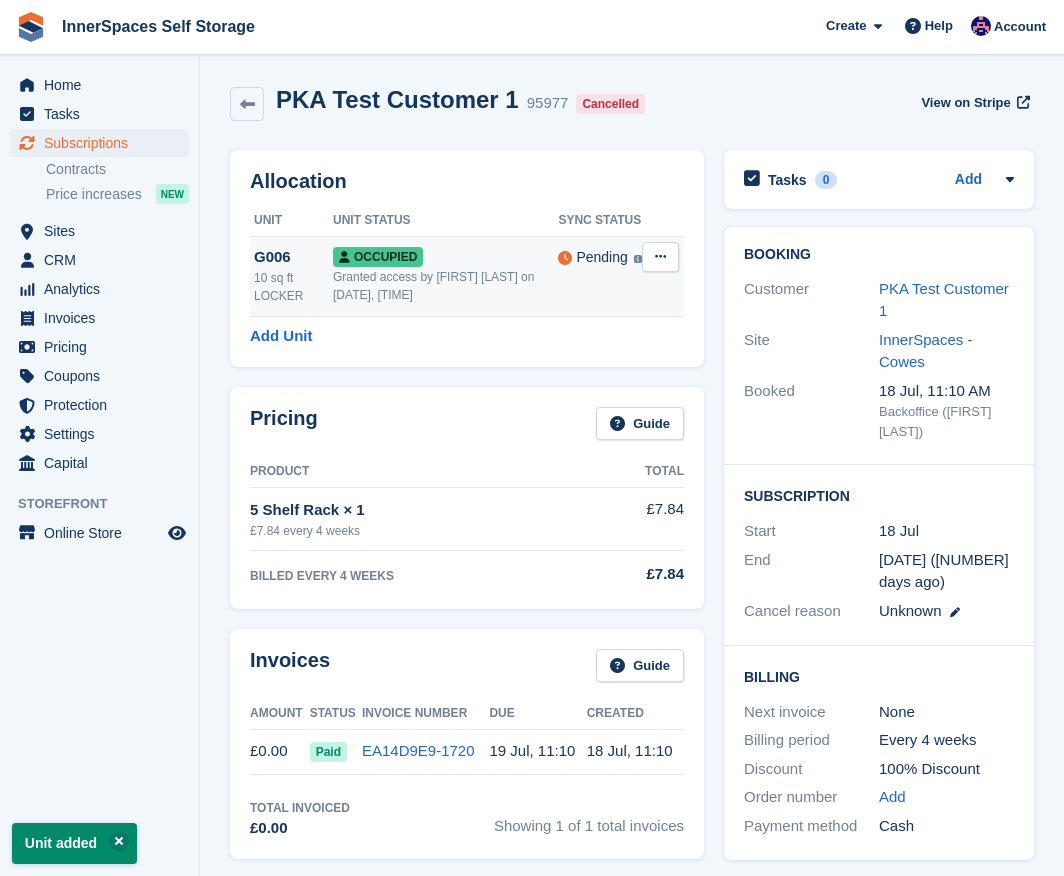 click at bounding box center (660, 256) 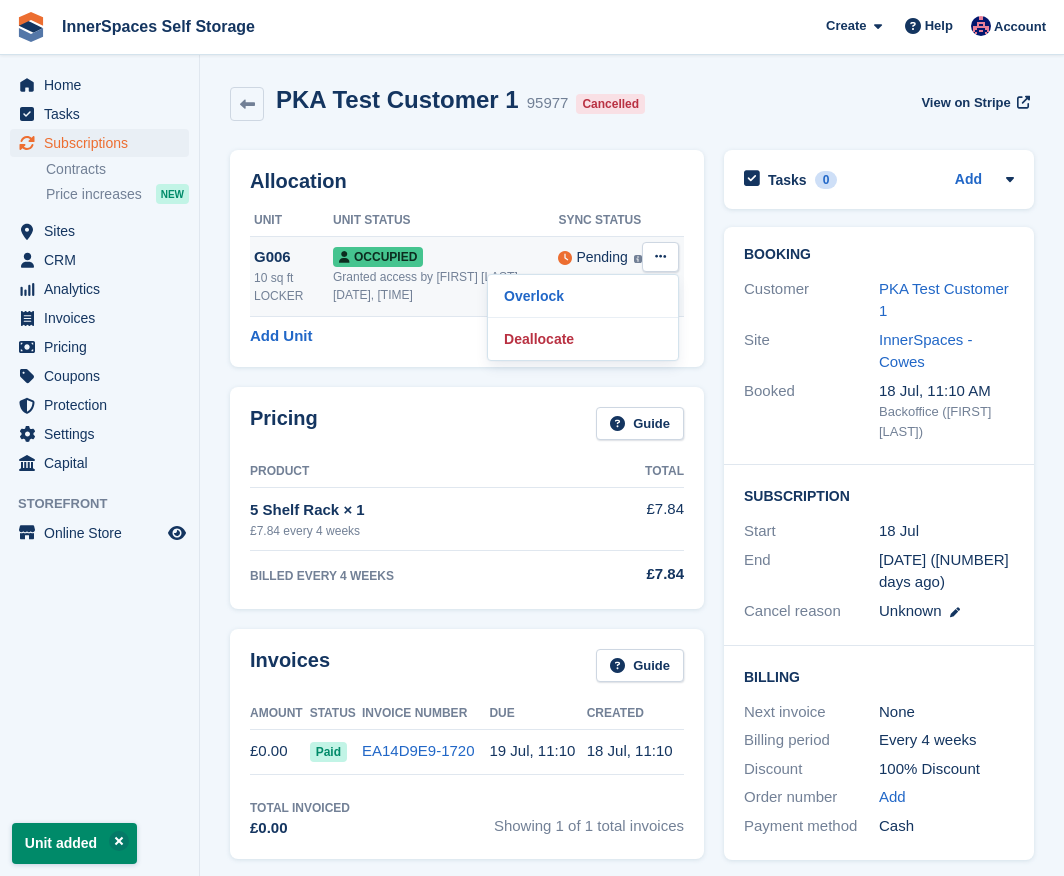 click on "Occupied" at bounding box center (445, 256) 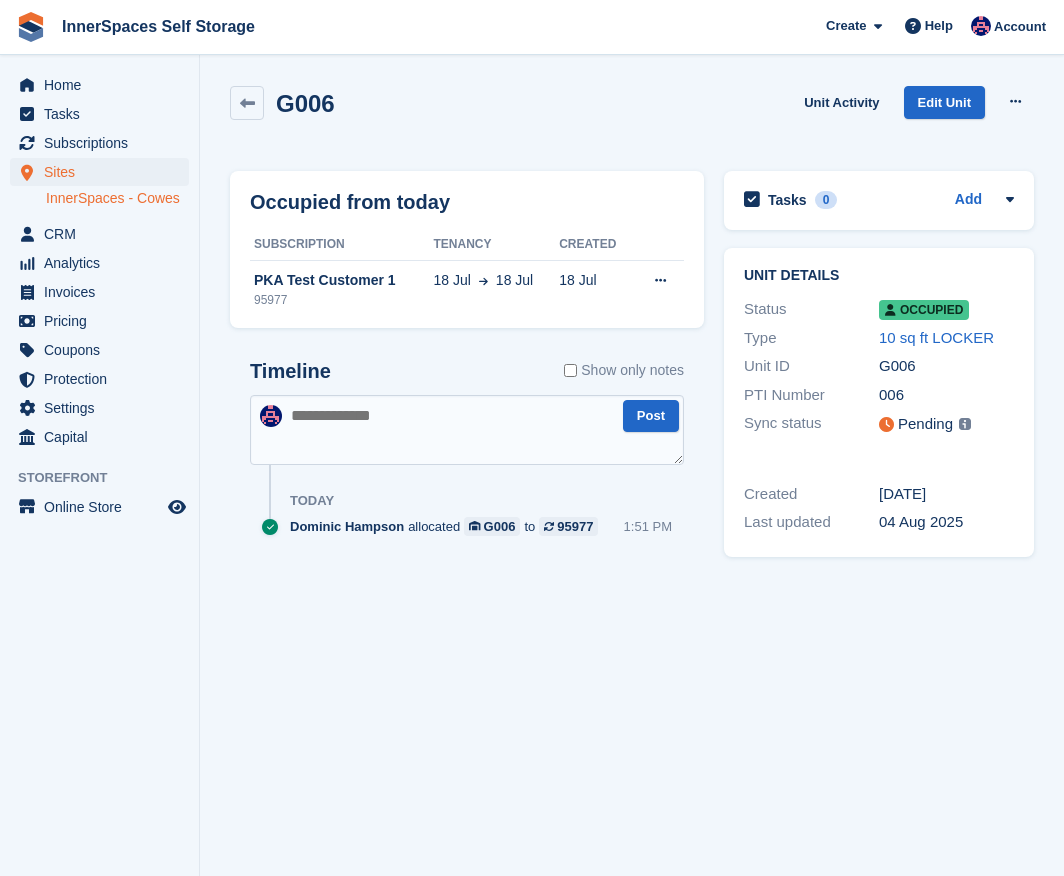 scroll, scrollTop: 0, scrollLeft: 0, axis: both 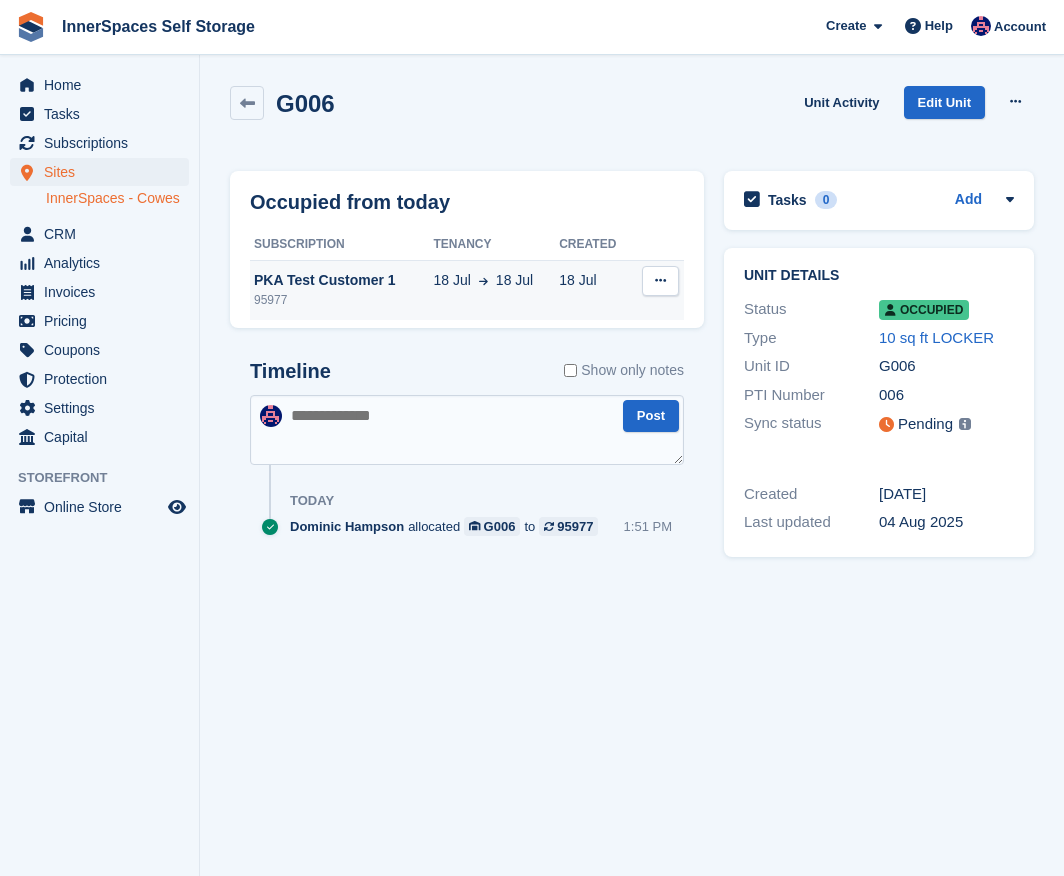 click at bounding box center (660, 280) 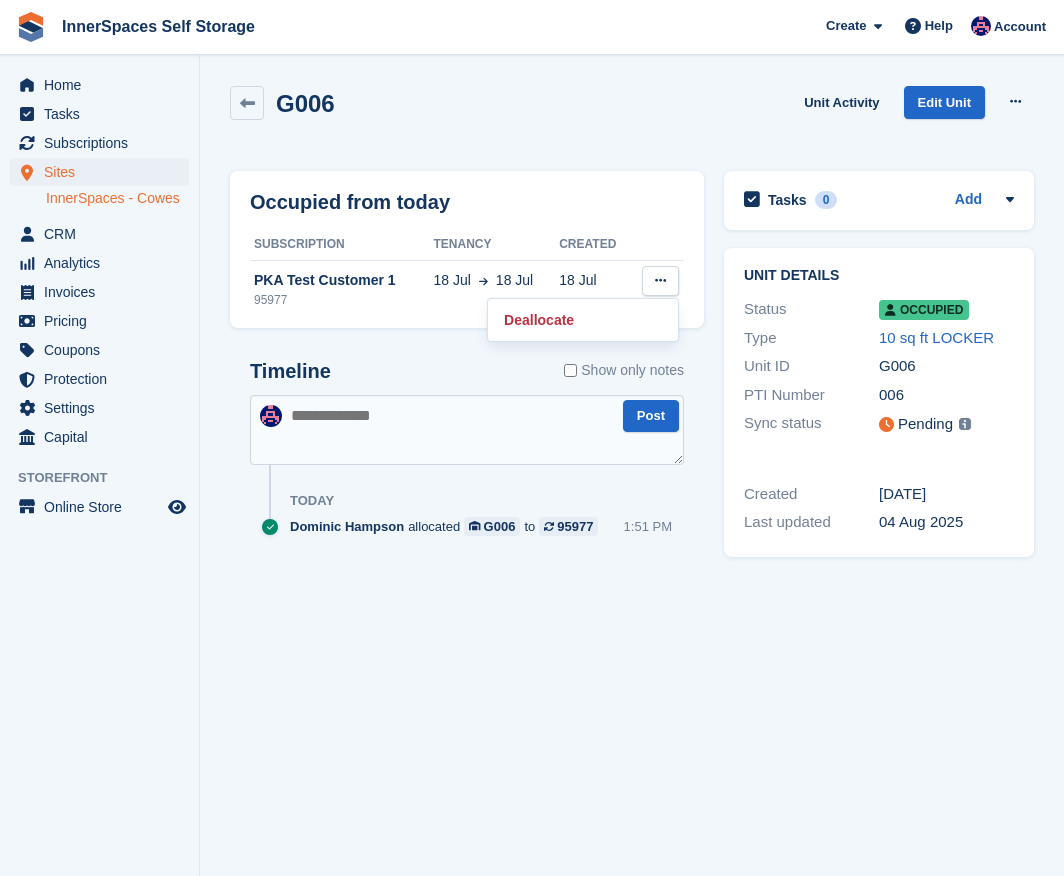 drag, startPoint x: 649, startPoint y: 265, endPoint x: 641, endPoint y: 242, distance: 24.351591 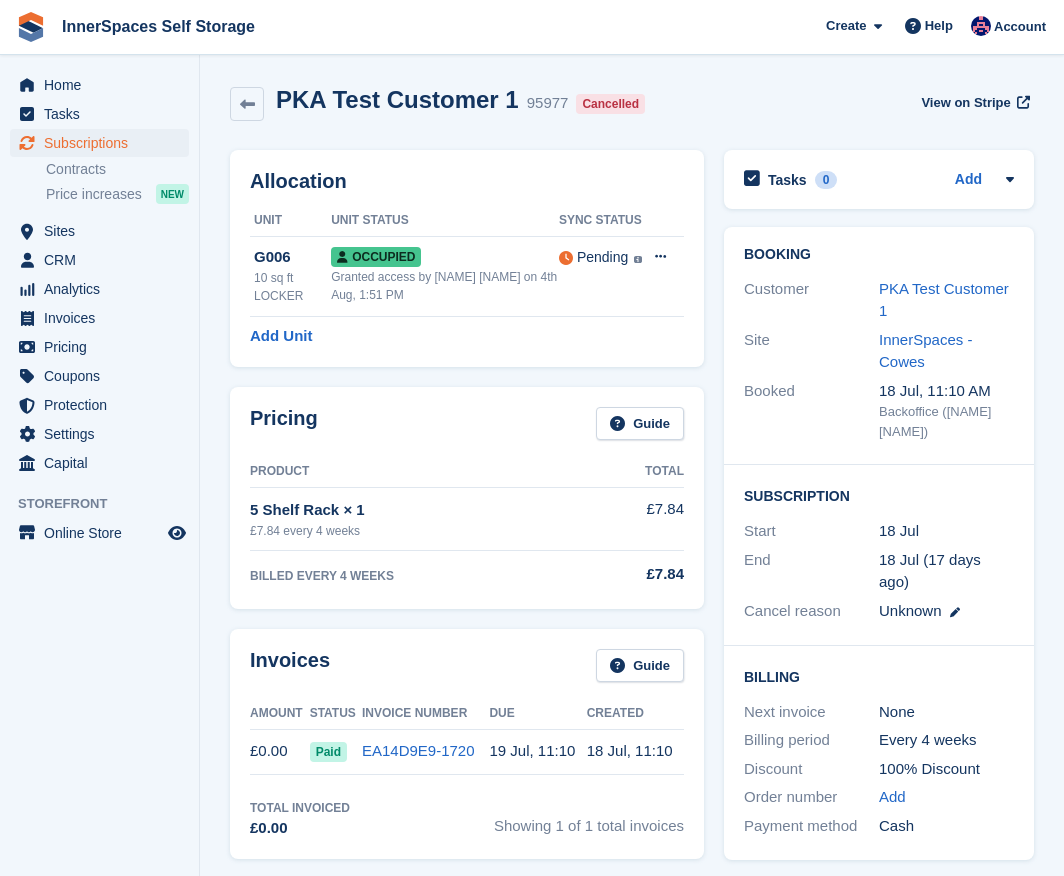 scroll, scrollTop: 0, scrollLeft: 0, axis: both 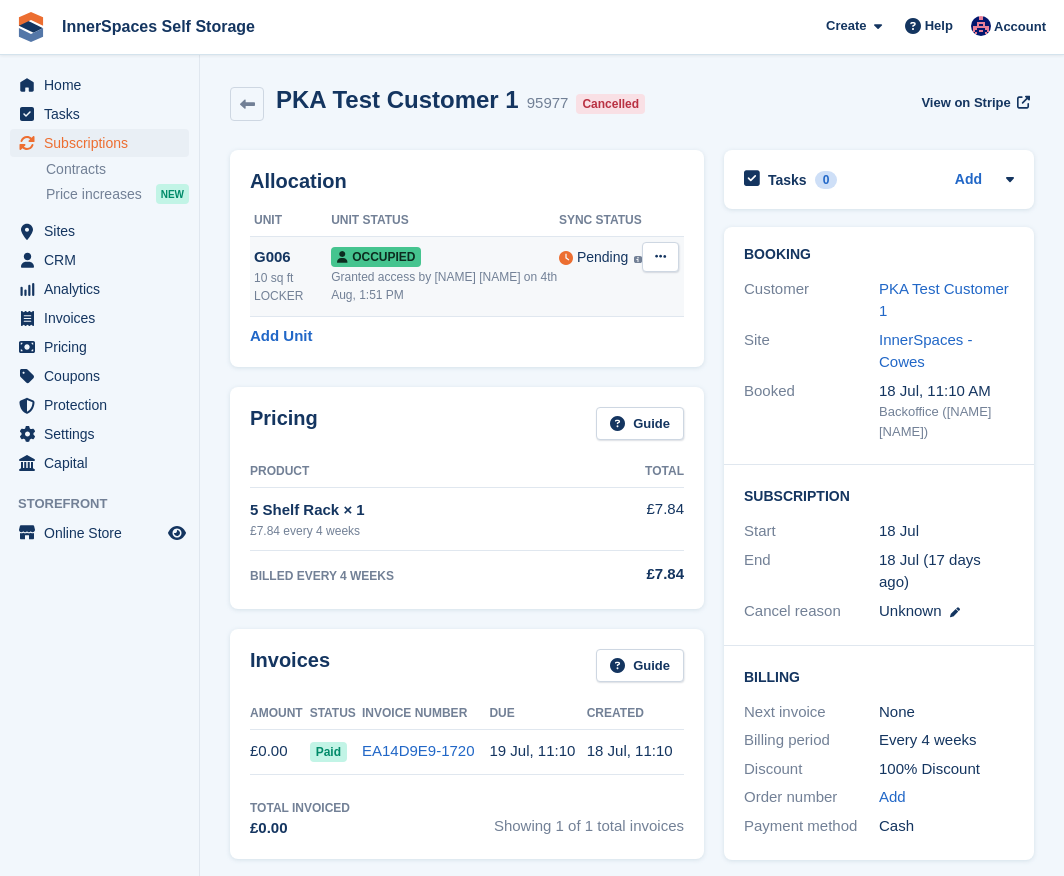 click at bounding box center (660, 257) 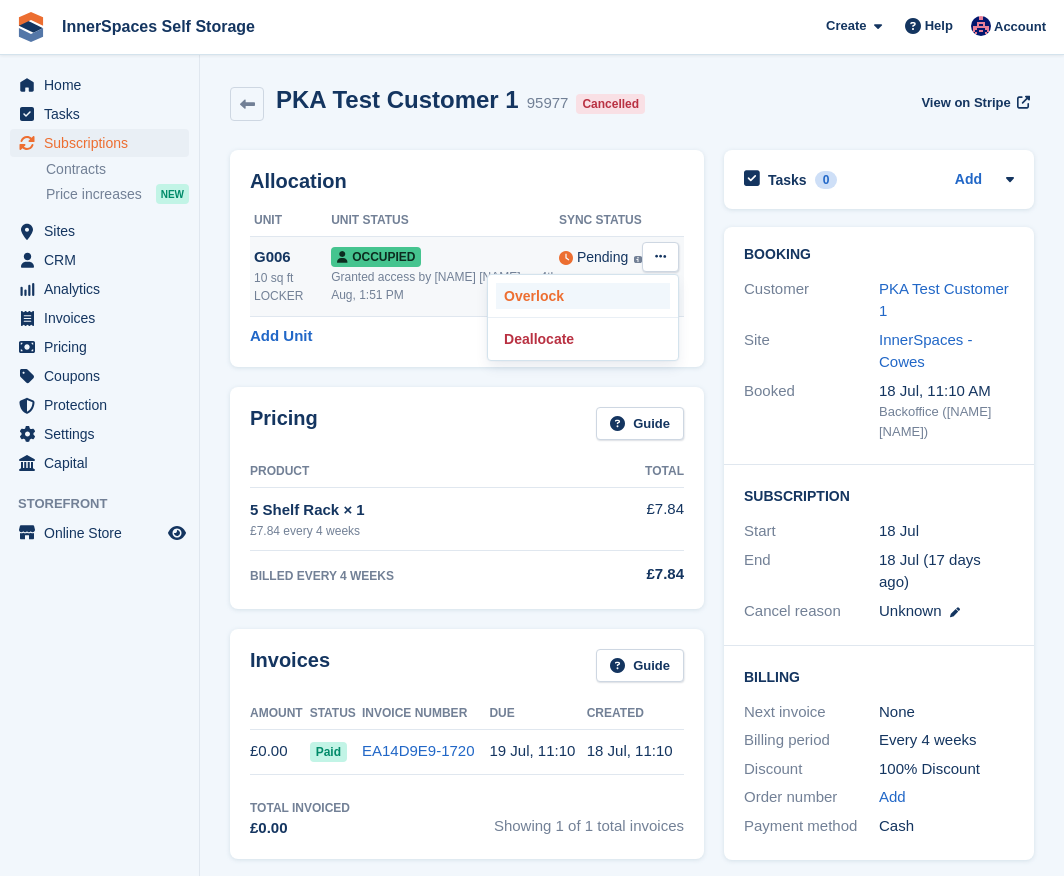click on "Overlock" at bounding box center [583, 296] 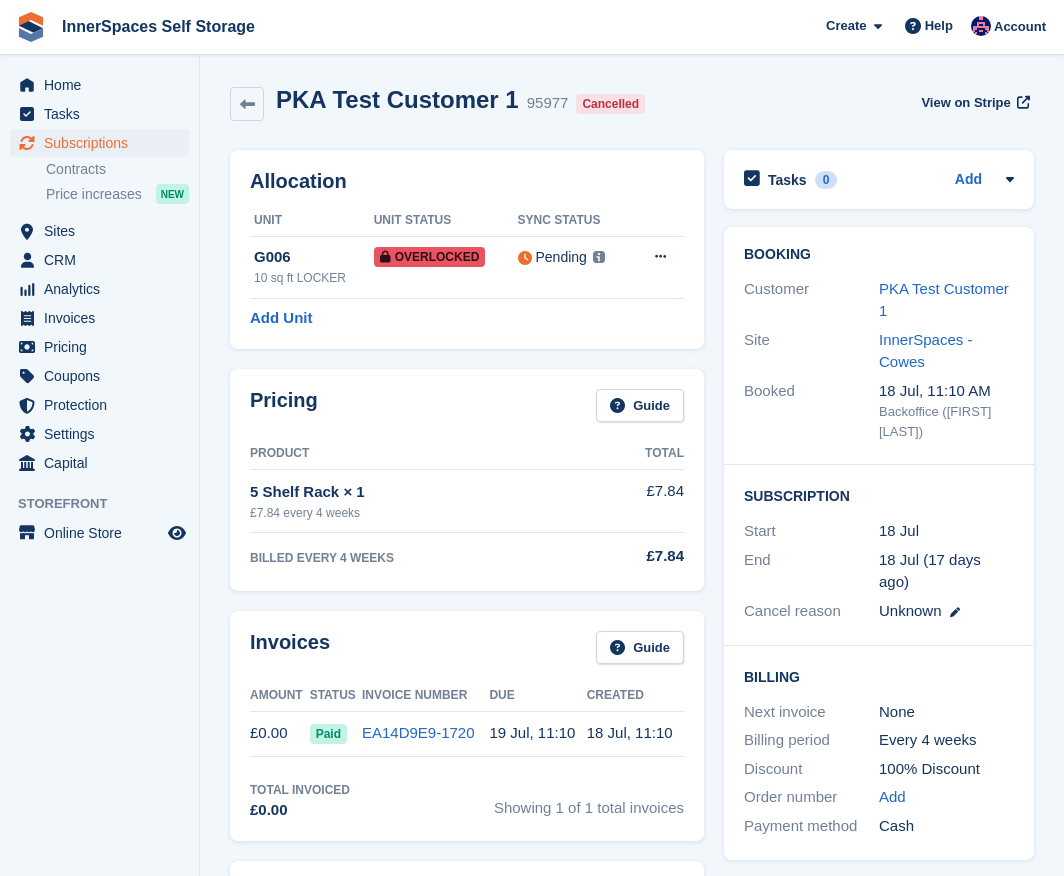 scroll, scrollTop: 0, scrollLeft: 0, axis: both 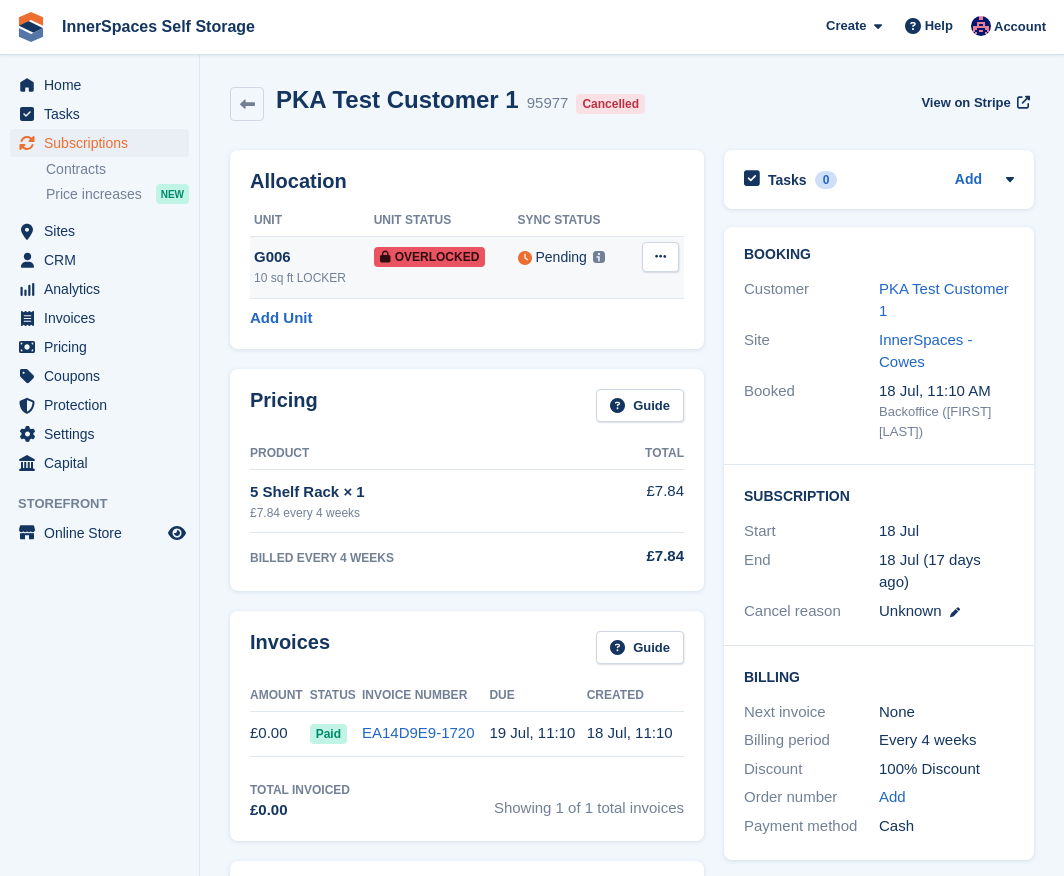 click at bounding box center (660, 257) 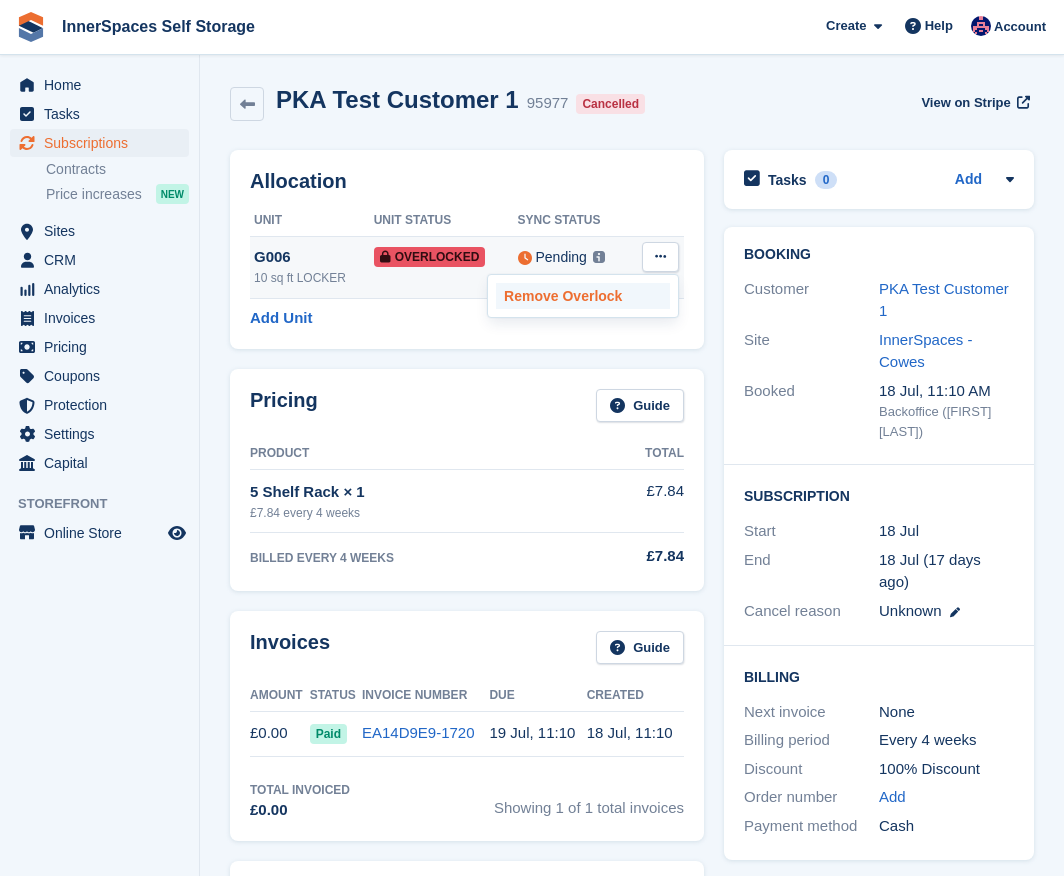 click on "Remove Overlock" at bounding box center (583, 296) 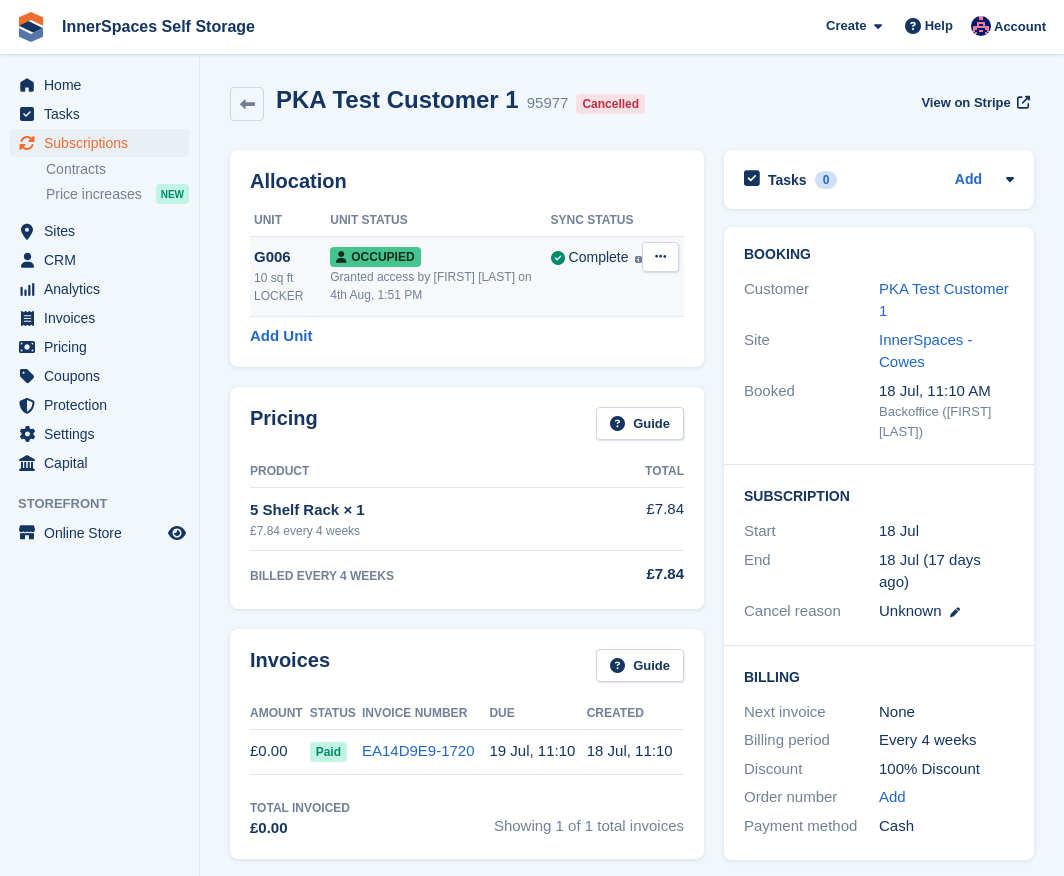 click at bounding box center (660, 256) 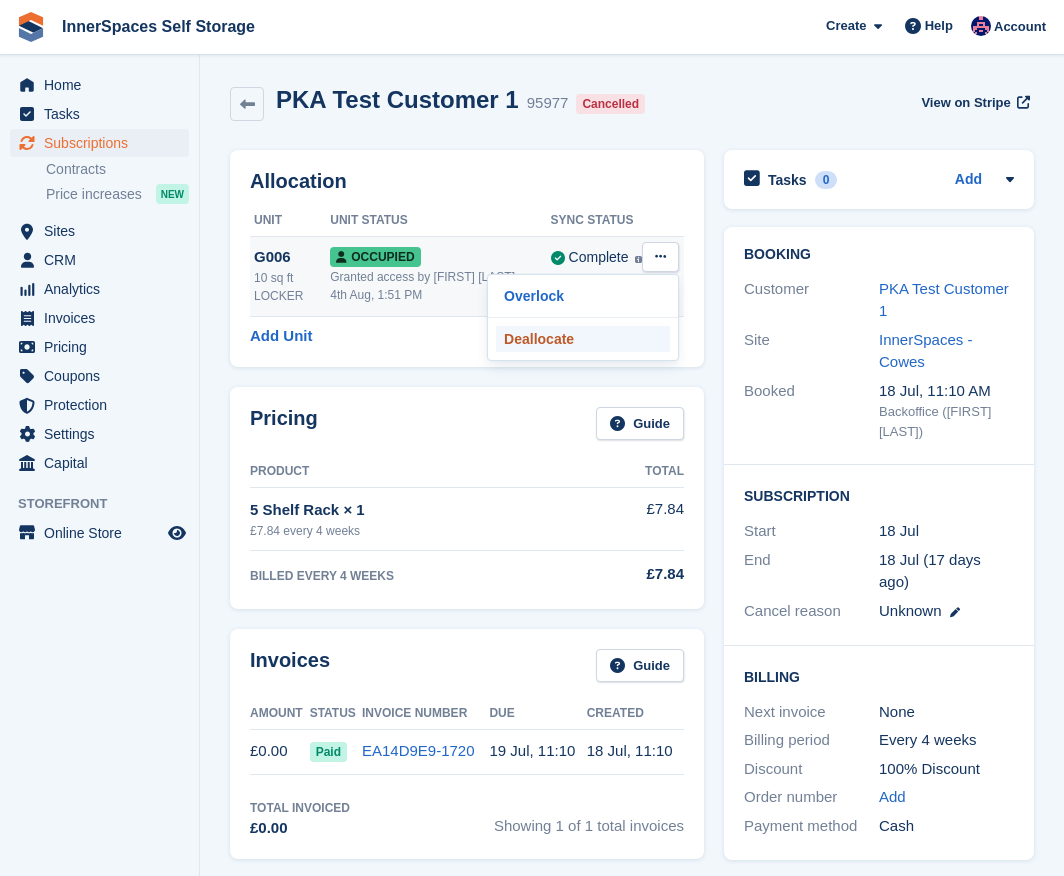 click on "Deallocate" at bounding box center (583, 339) 